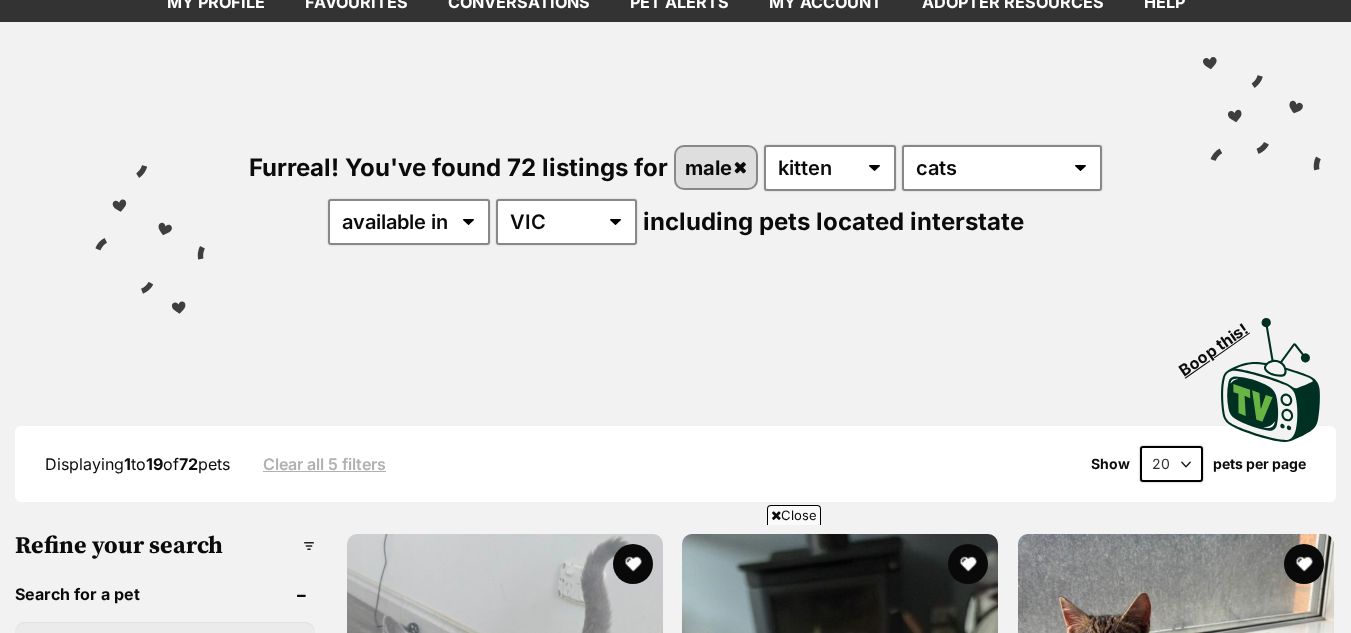 scroll, scrollTop: 187, scrollLeft: 0, axis: vertical 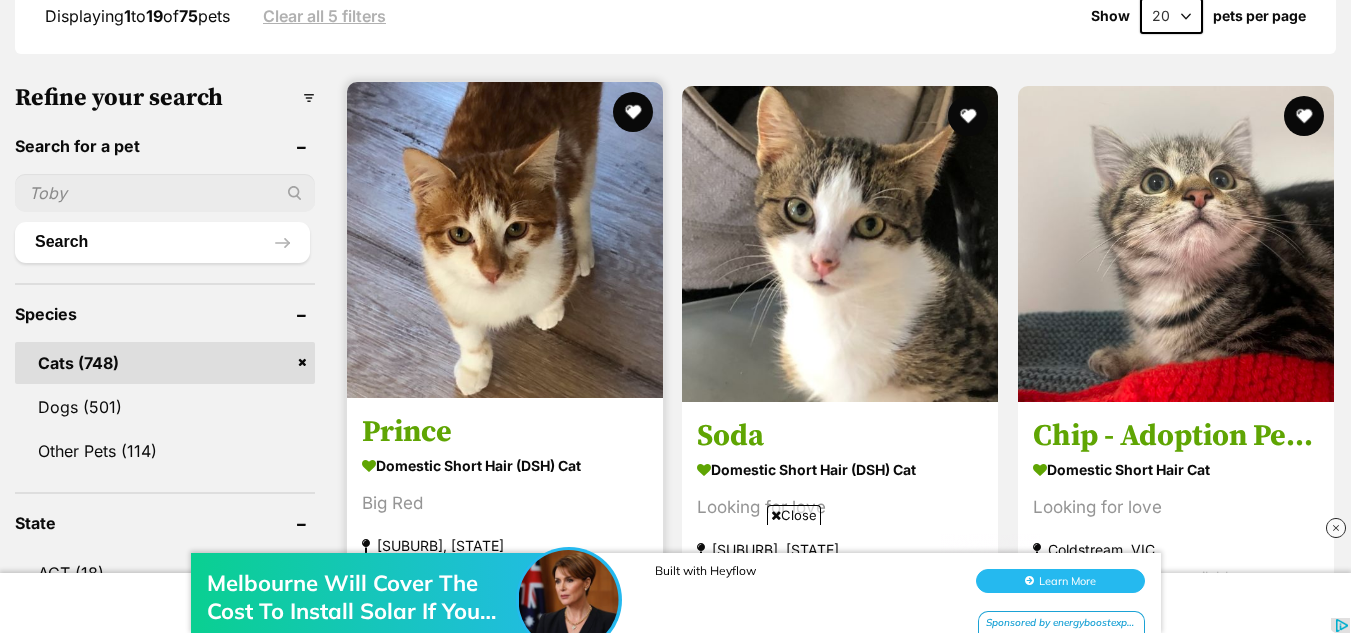 click at bounding box center (505, 240) 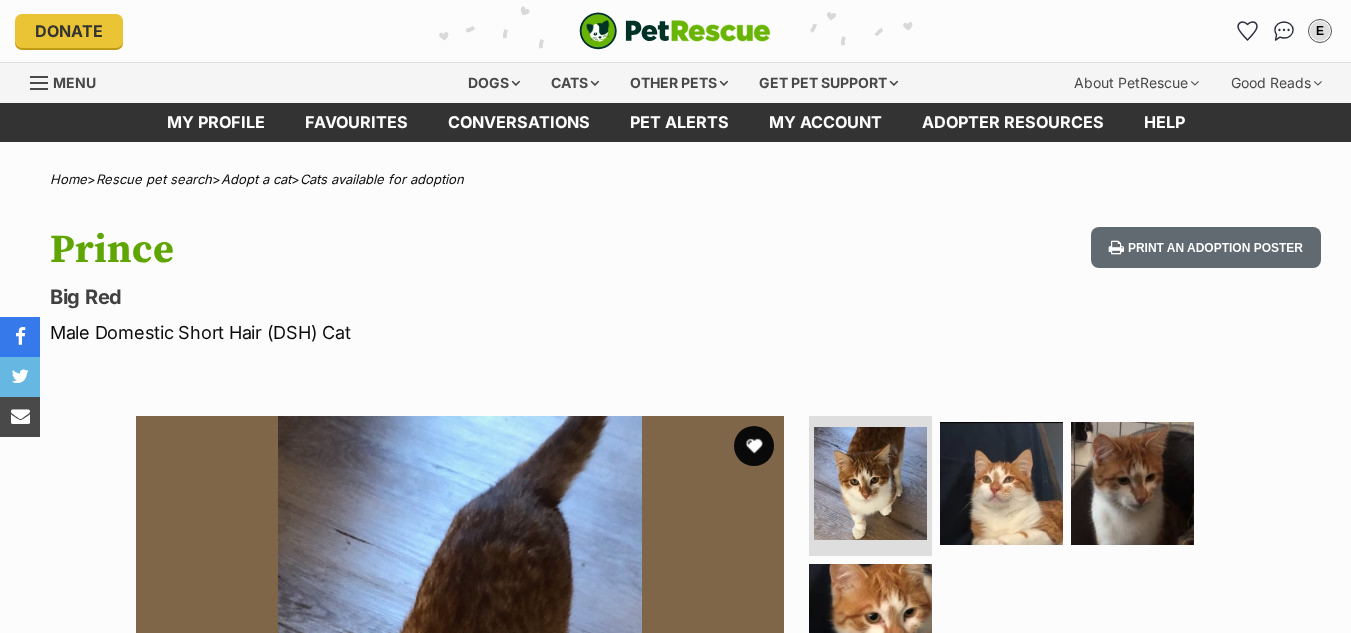 scroll, scrollTop: 0, scrollLeft: 0, axis: both 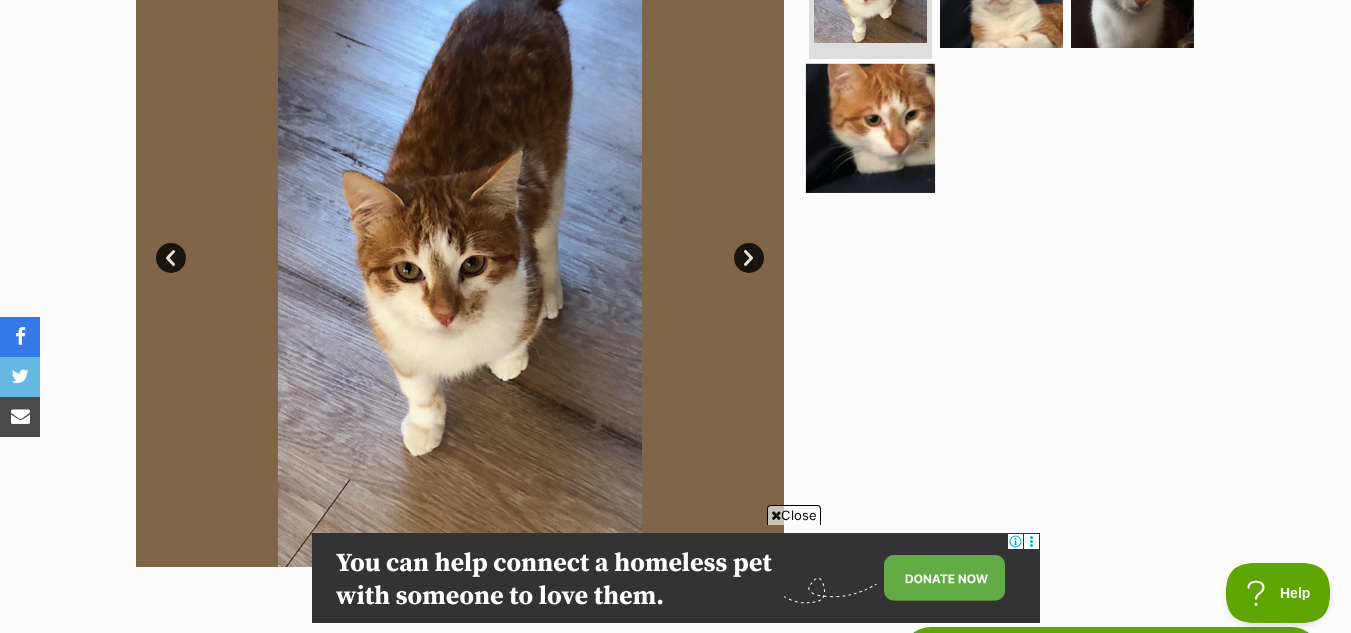 click at bounding box center [870, 127] 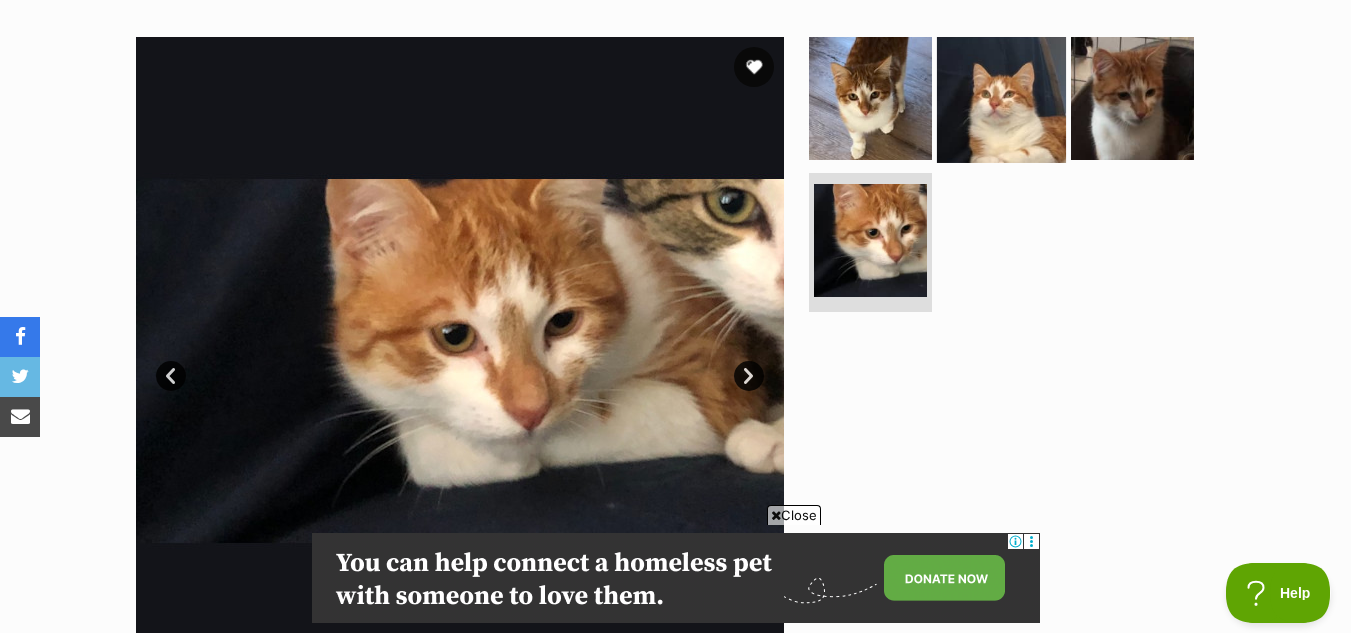 scroll, scrollTop: 378, scrollLeft: 0, axis: vertical 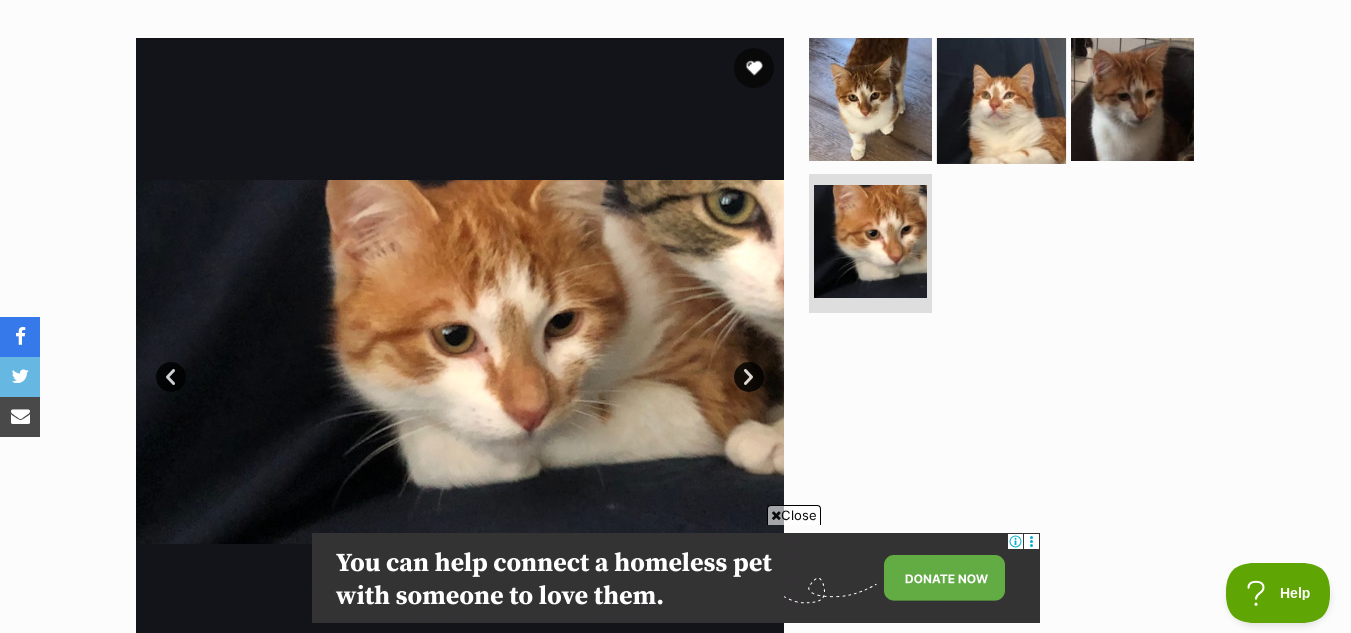 click at bounding box center [1001, 99] 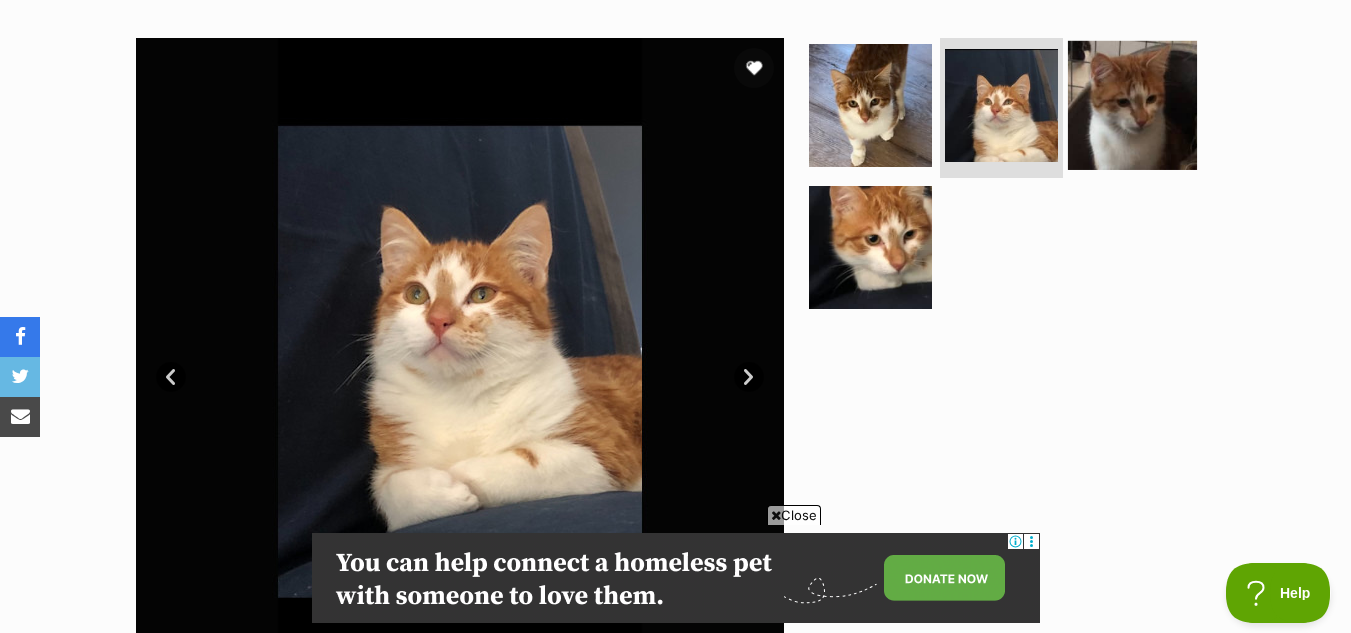 click at bounding box center (1132, 105) 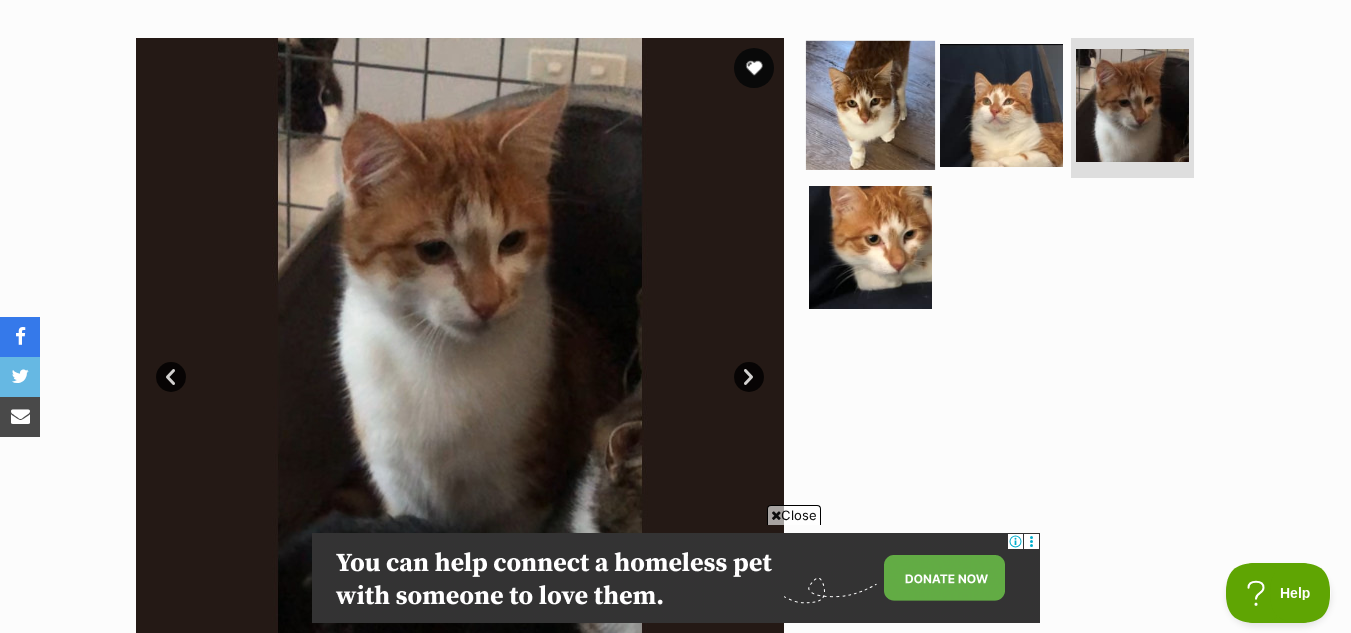 click at bounding box center (870, 105) 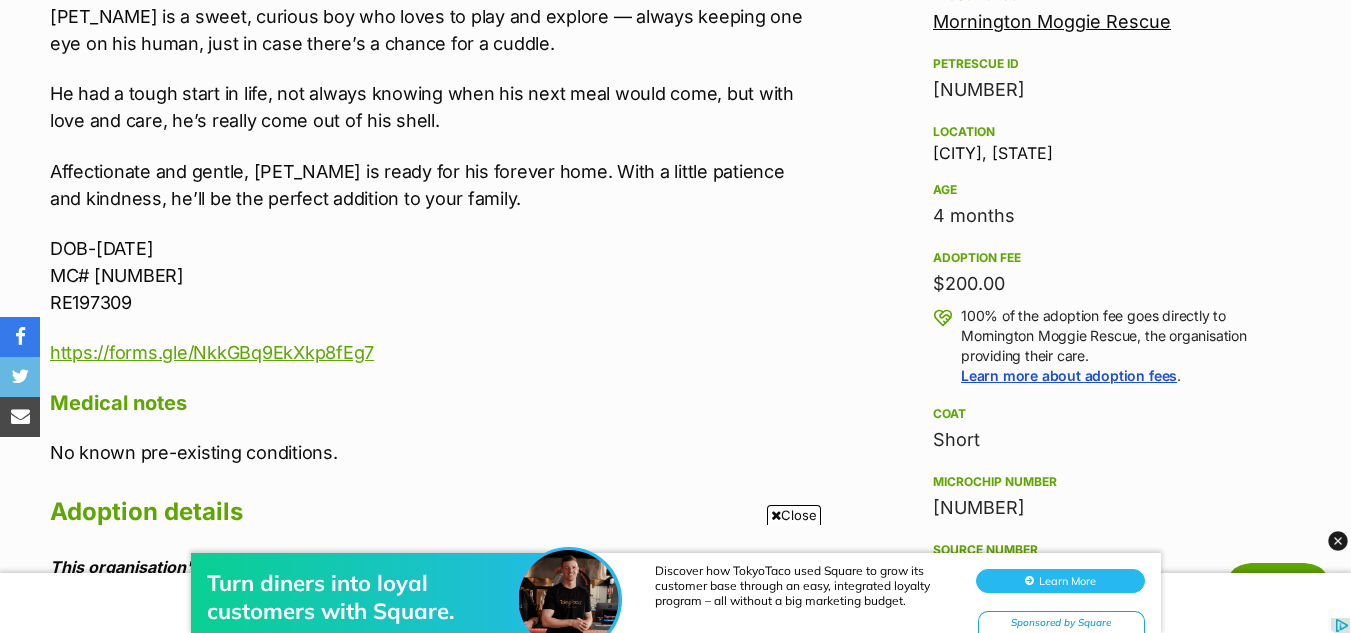 scroll, scrollTop: 0, scrollLeft: 0, axis: both 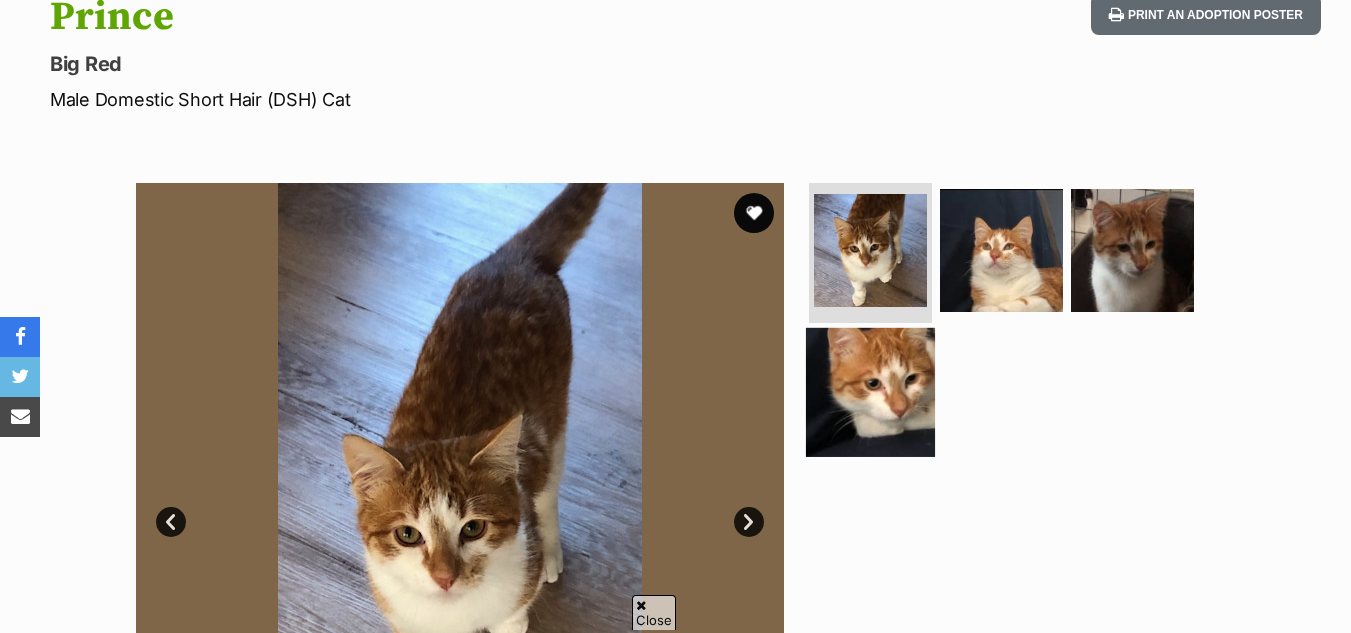 click at bounding box center (870, 250) 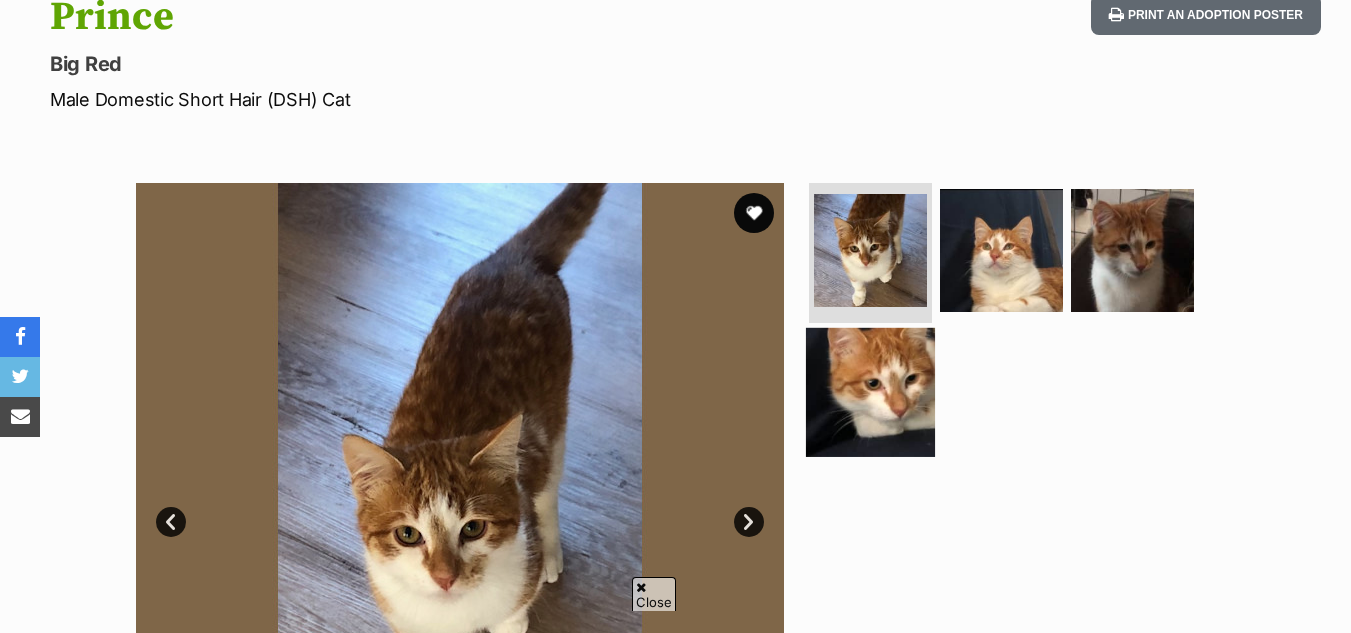 click at bounding box center (870, 391) 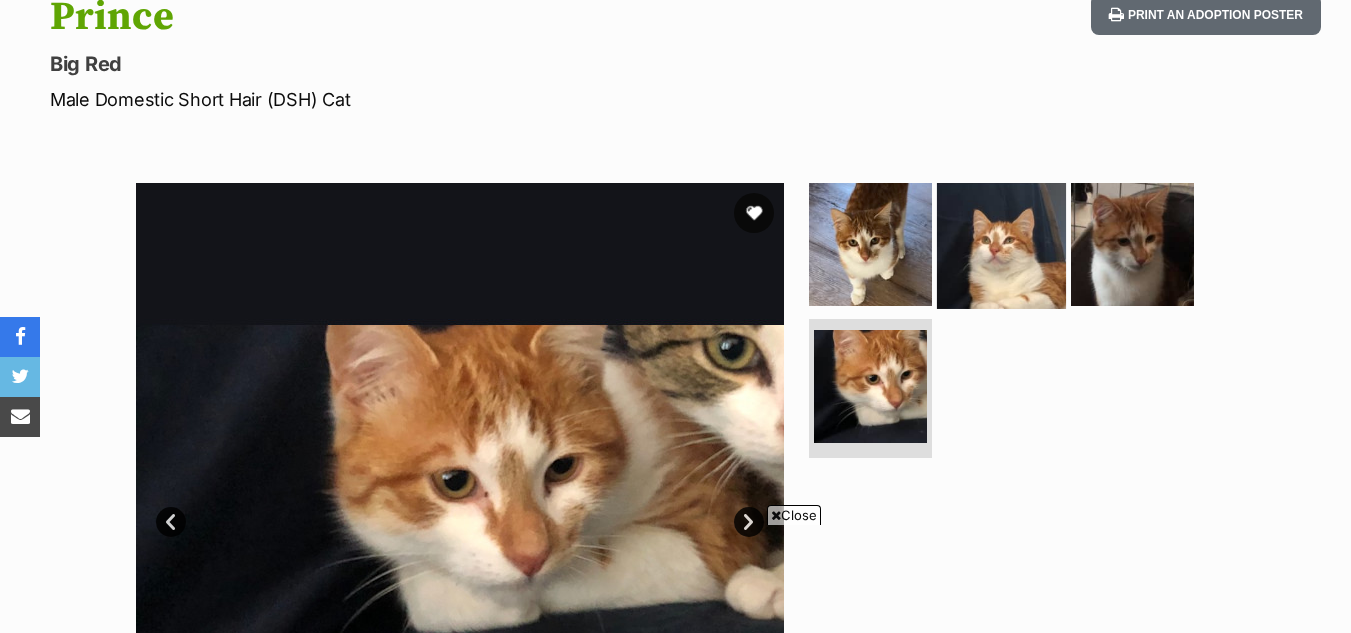 click at bounding box center [1001, 244] 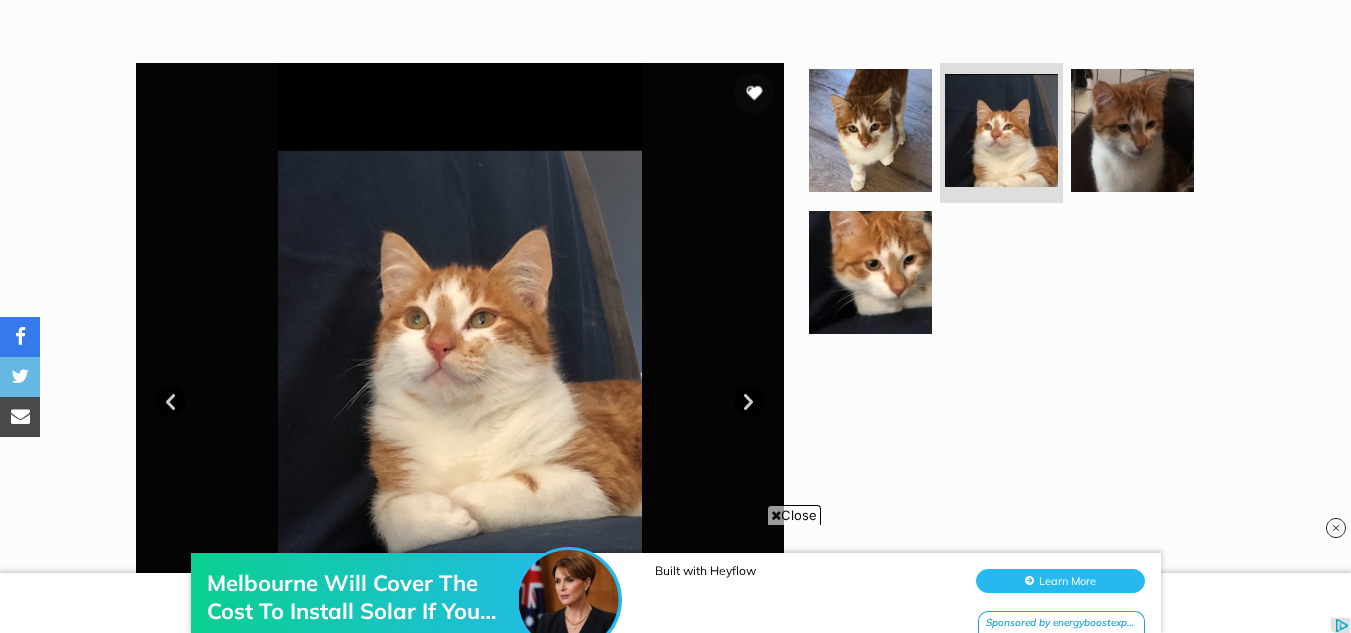 scroll, scrollTop: 176, scrollLeft: 0, axis: vertical 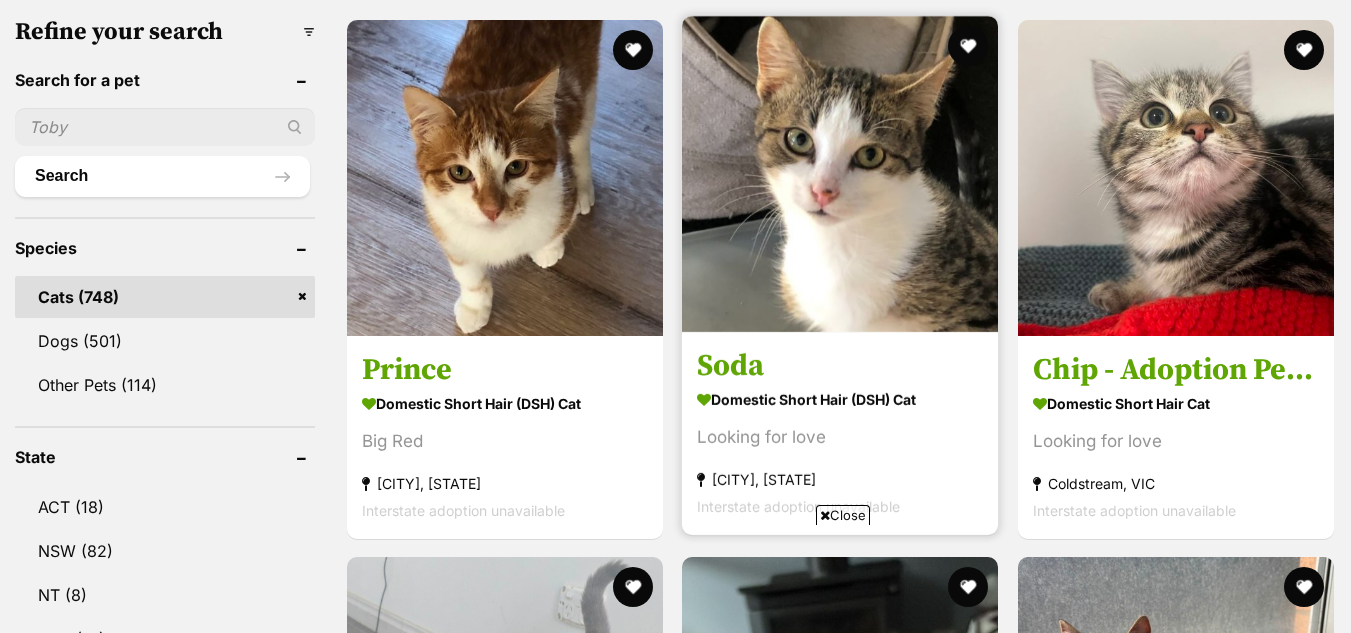 click at bounding box center (840, 174) 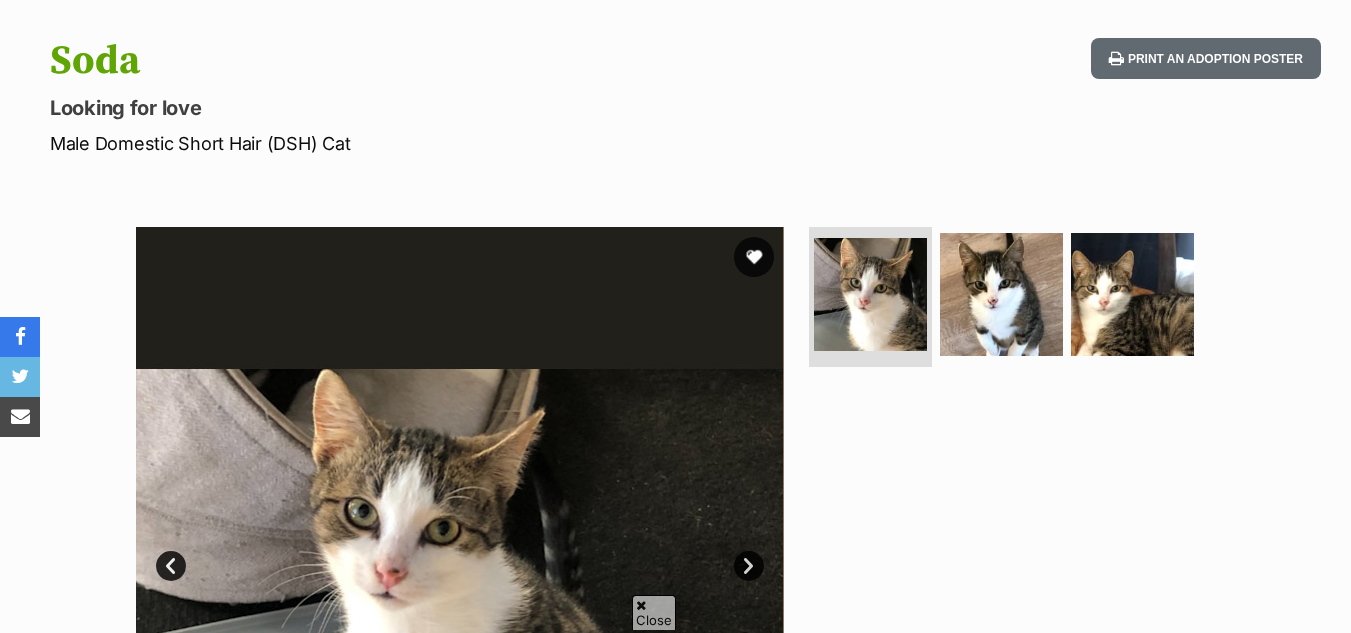 scroll, scrollTop: 364, scrollLeft: 0, axis: vertical 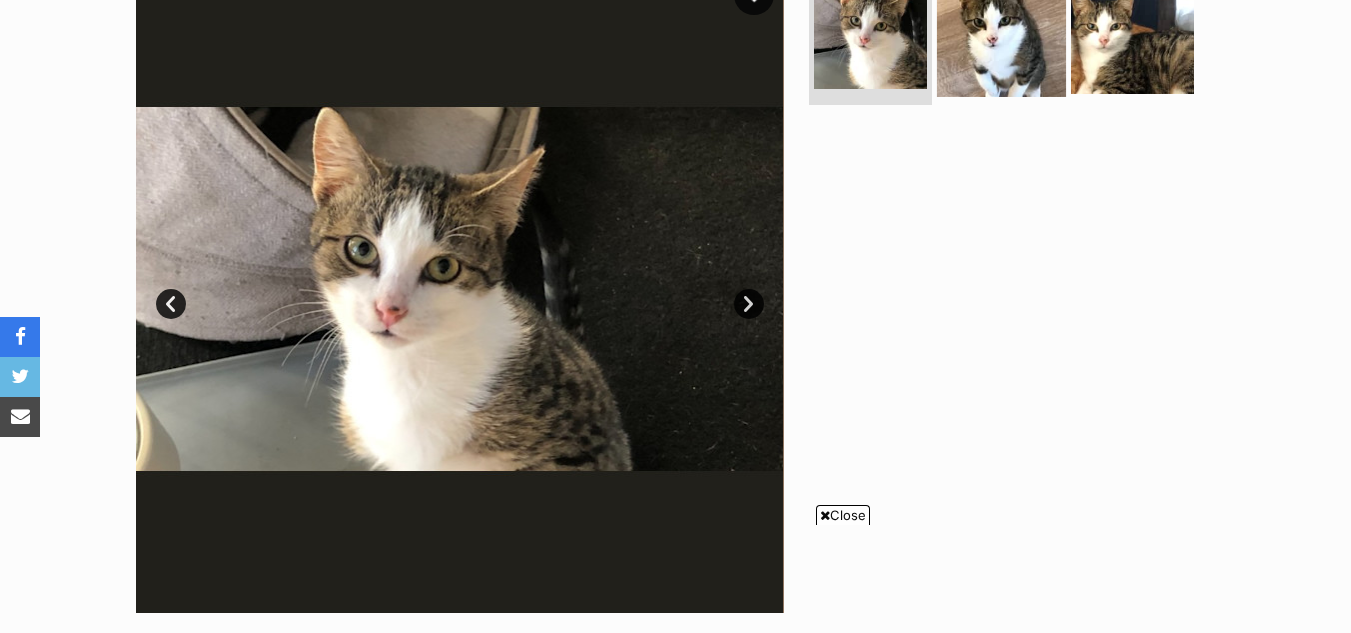 click at bounding box center [1001, 32] 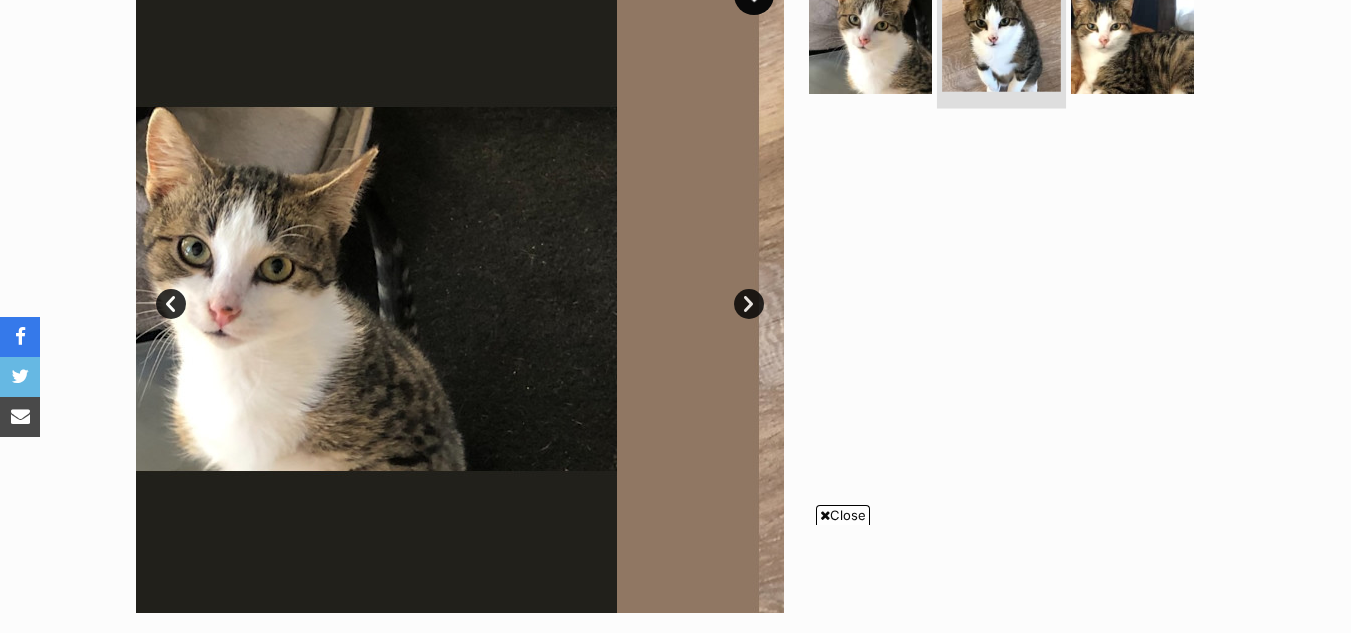 click at bounding box center (1001, 32) 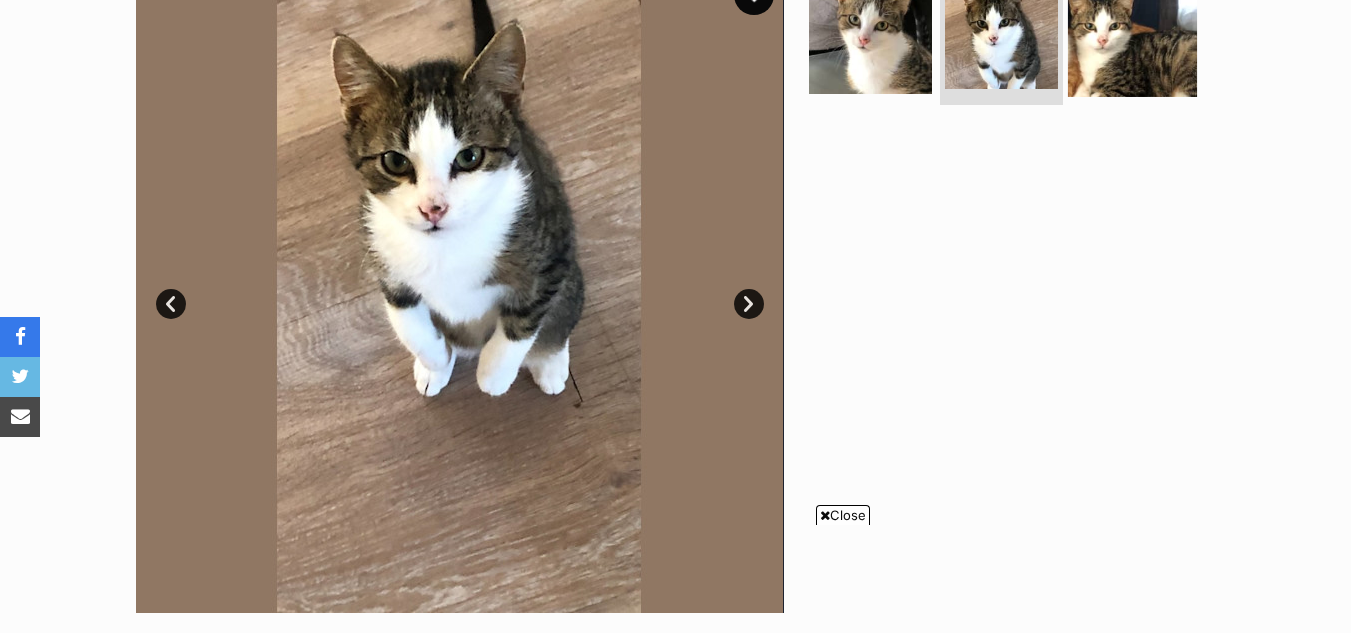 scroll, scrollTop: 342, scrollLeft: 0, axis: vertical 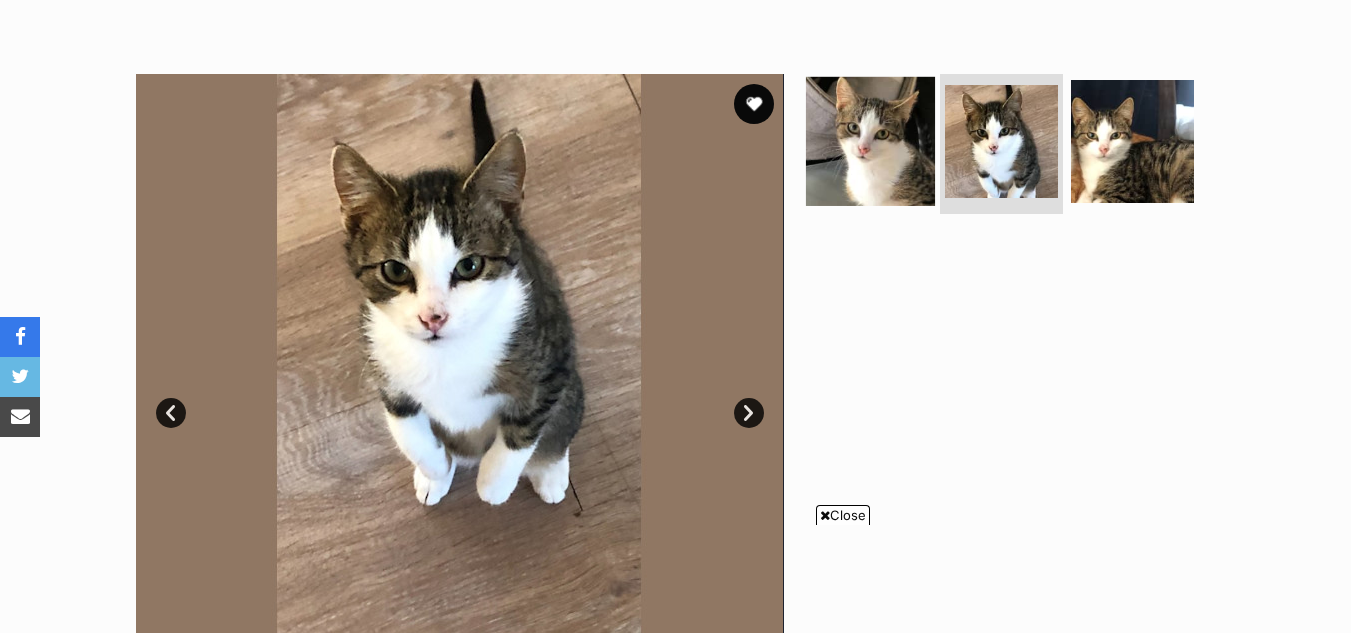 click at bounding box center [870, 141] 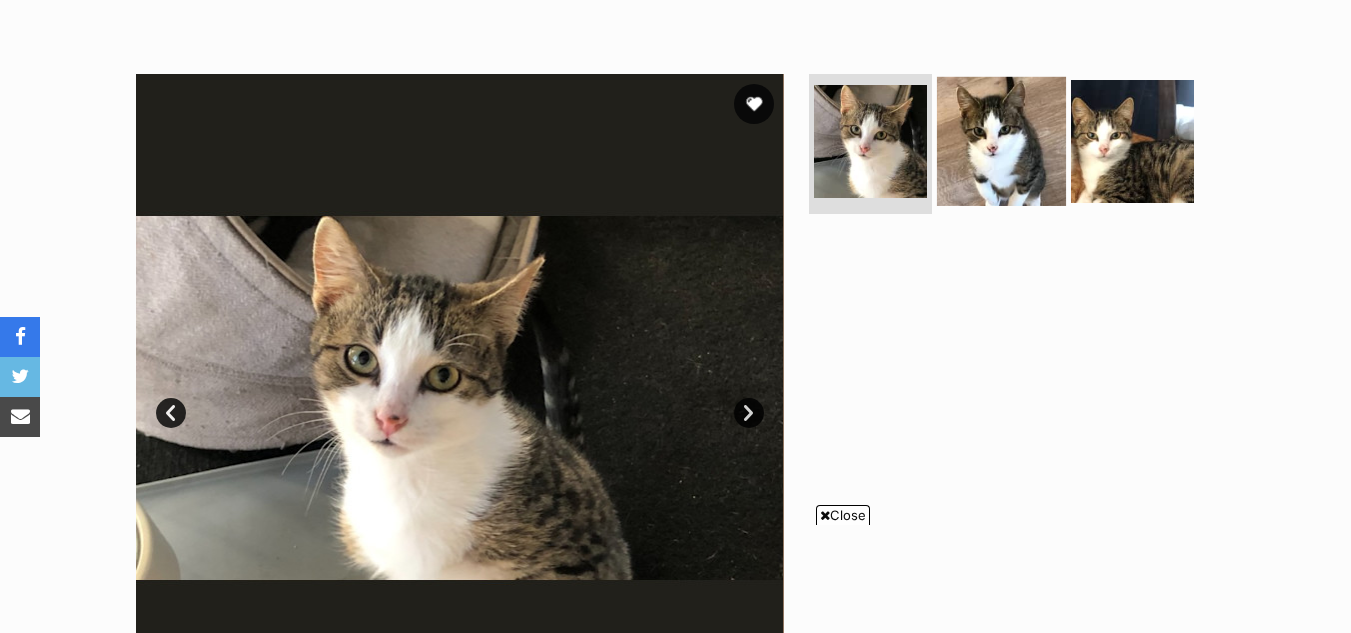 click at bounding box center [1001, 141] 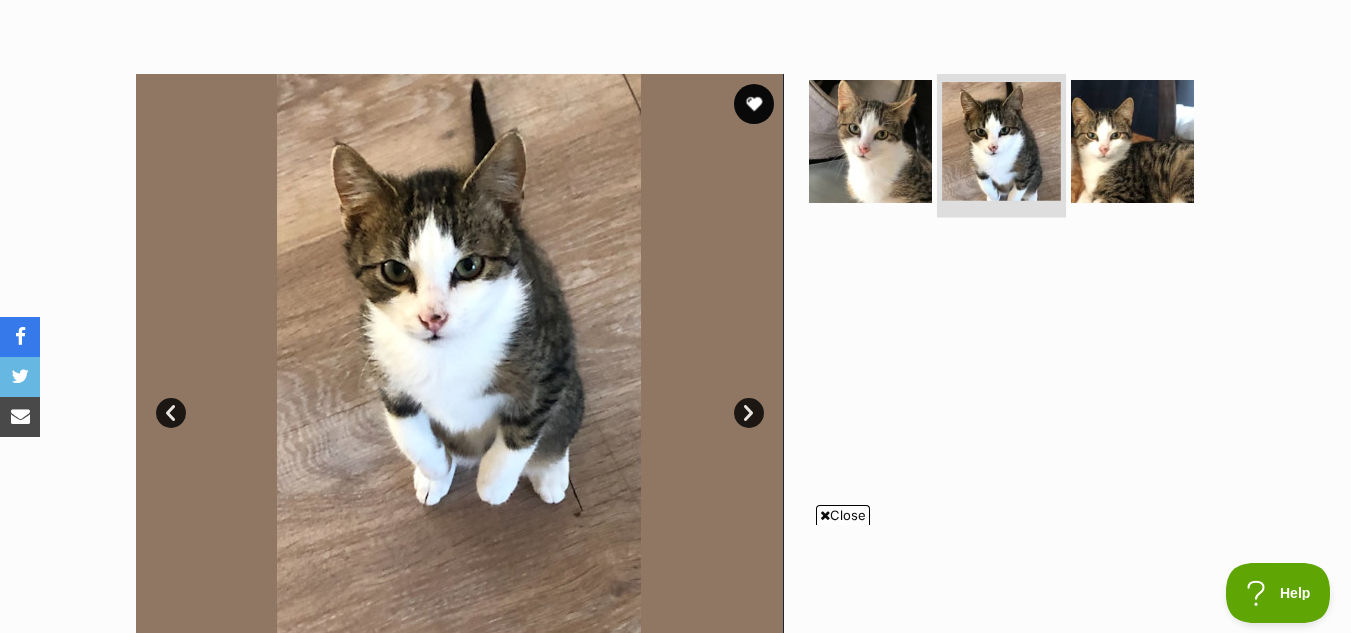 scroll, scrollTop: 0, scrollLeft: 0, axis: both 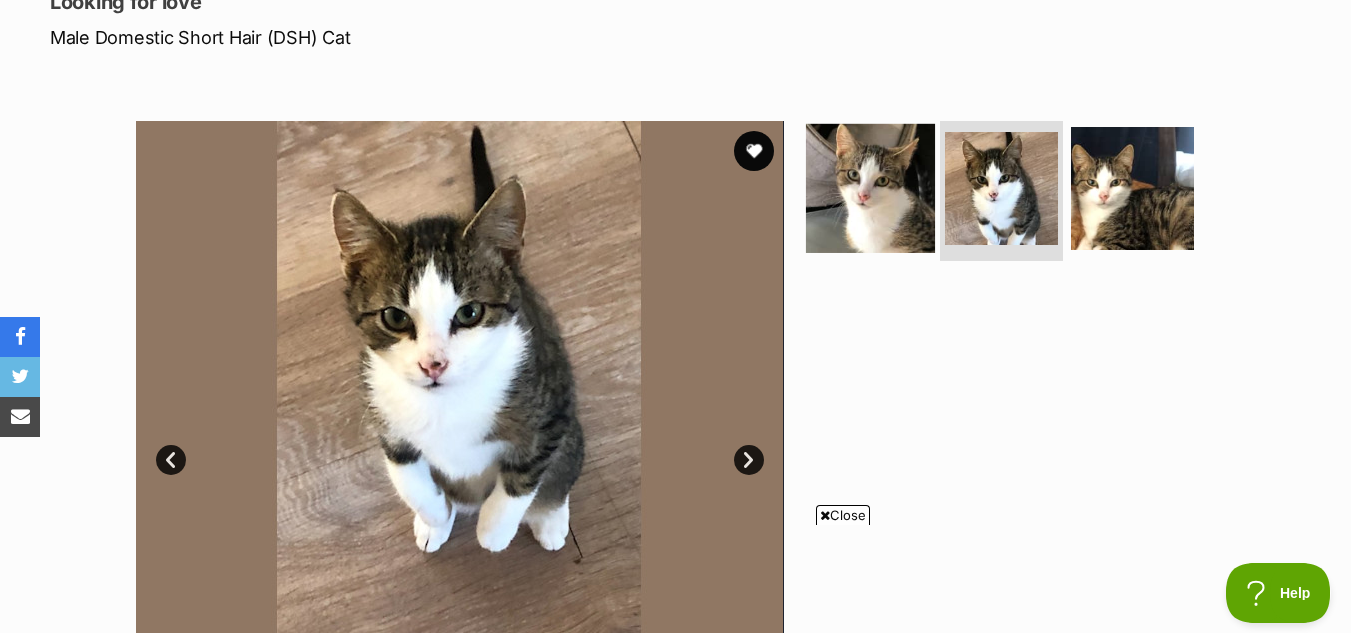 click at bounding box center (870, 188) 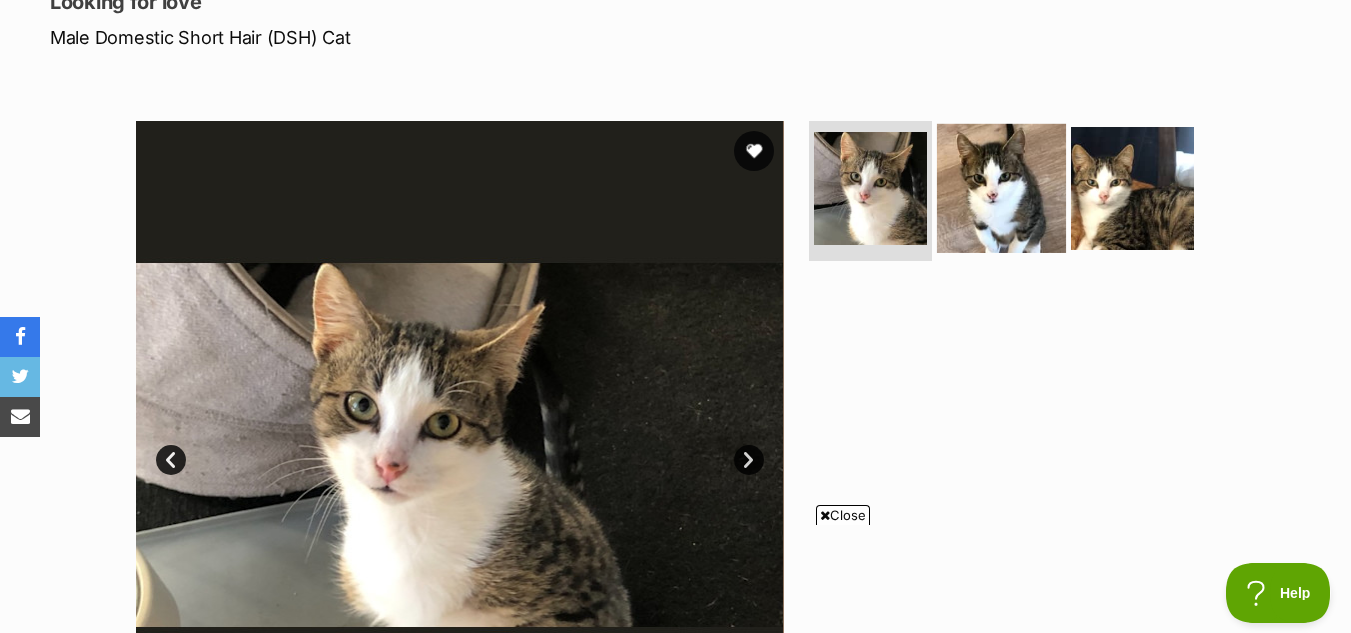 click at bounding box center [1001, 188] 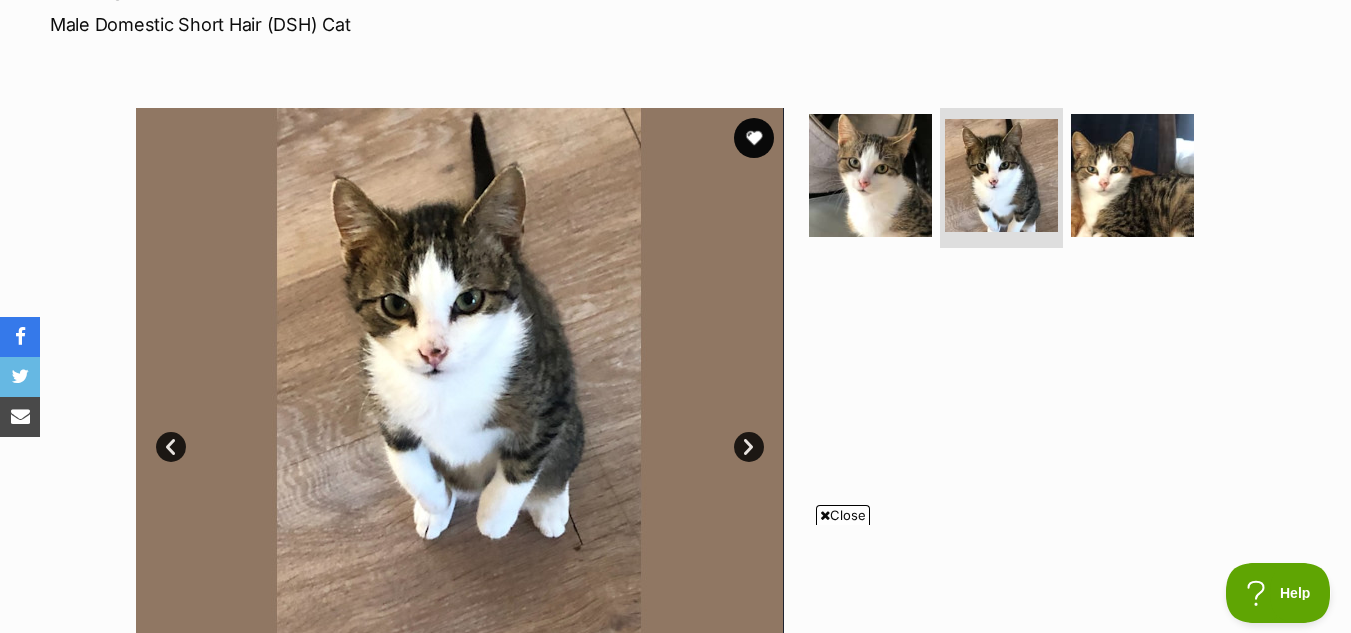 scroll, scrollTop: 309, scrollLeft: 0, axis: vertical 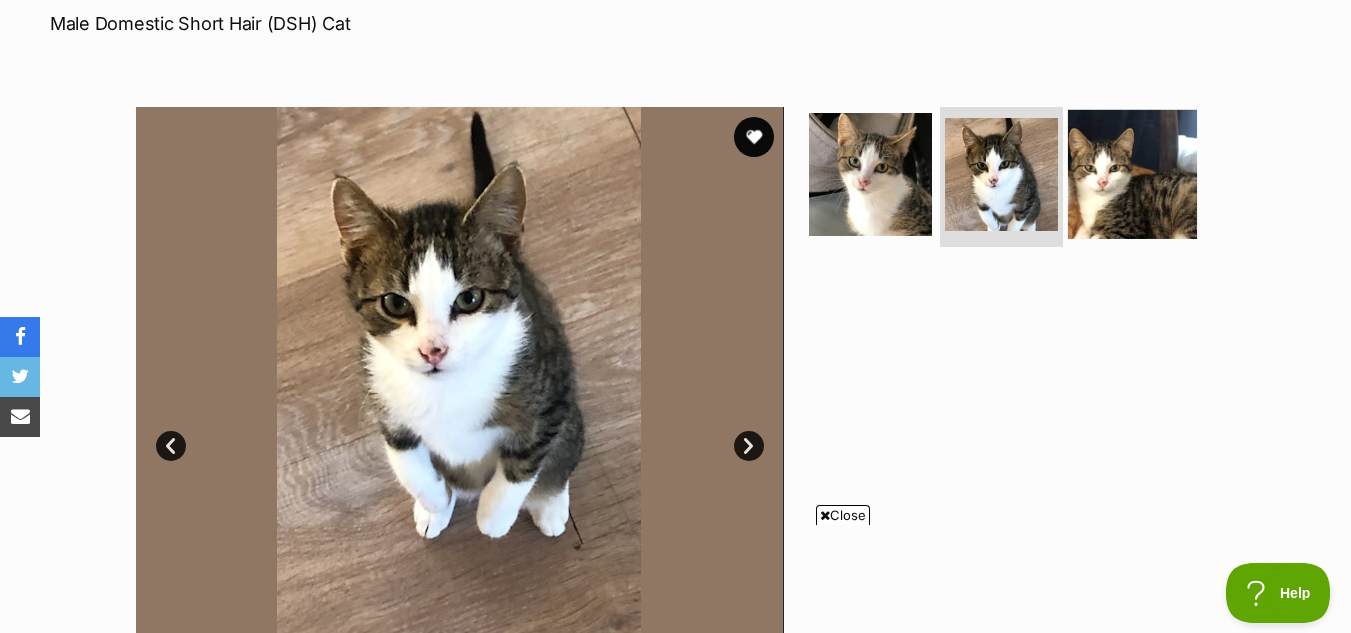 click at bounding box center [1132, 174] 